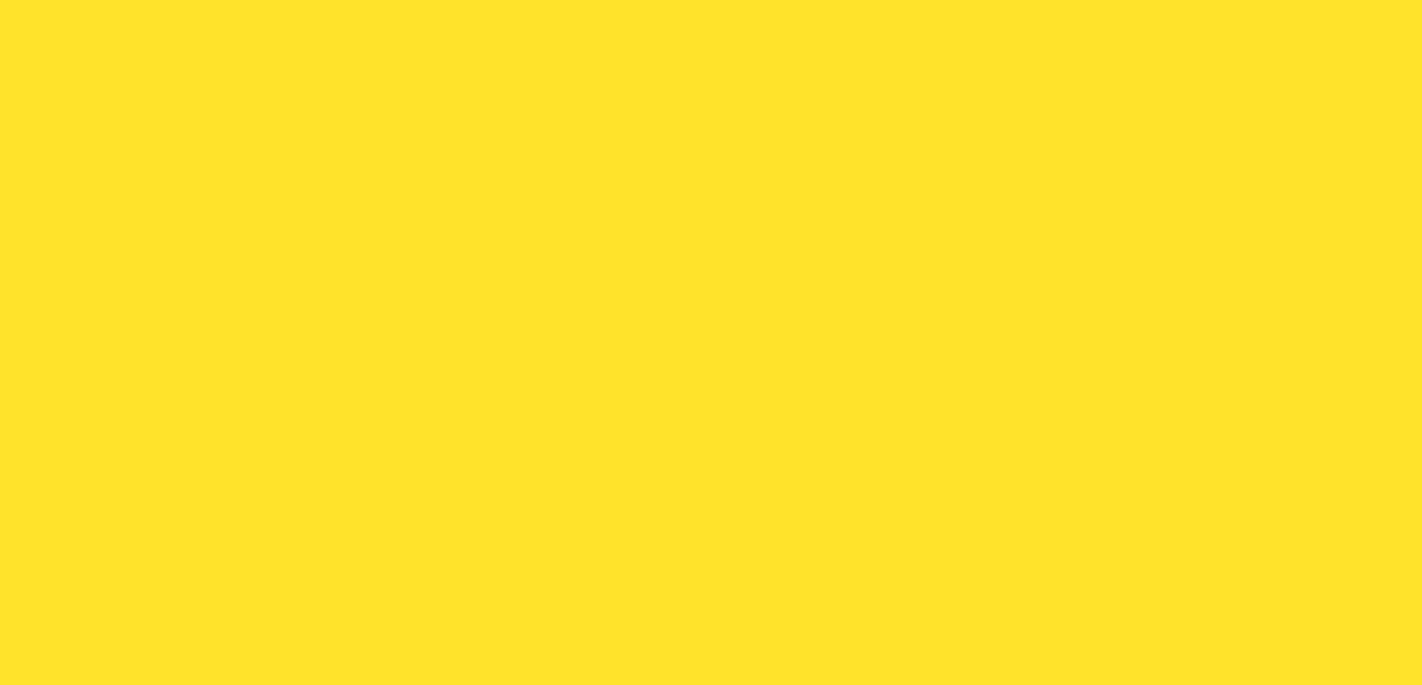 scroll, scrollTop: 0, scrollLeft: 0, axis: both 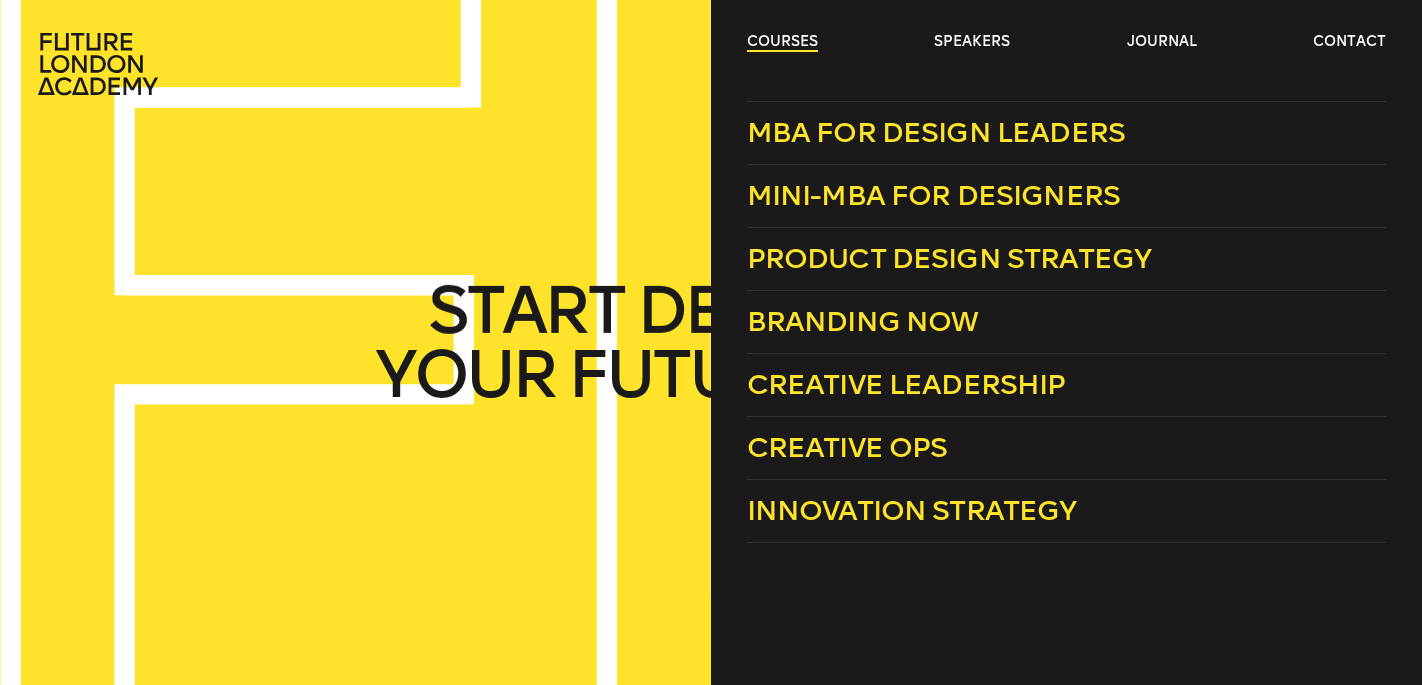 click on "courses" at bounding box center (782, 42) 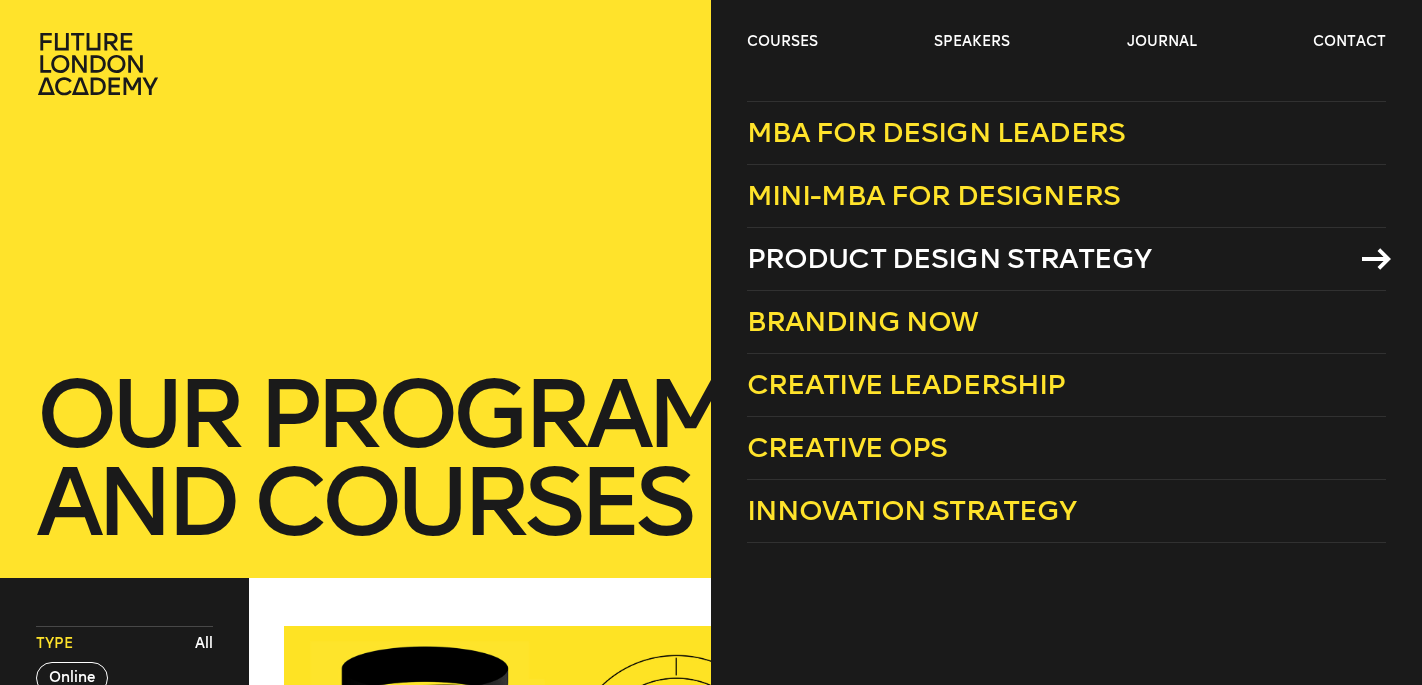 click on "Product Design Strategy" at bounding box center [949, 258] 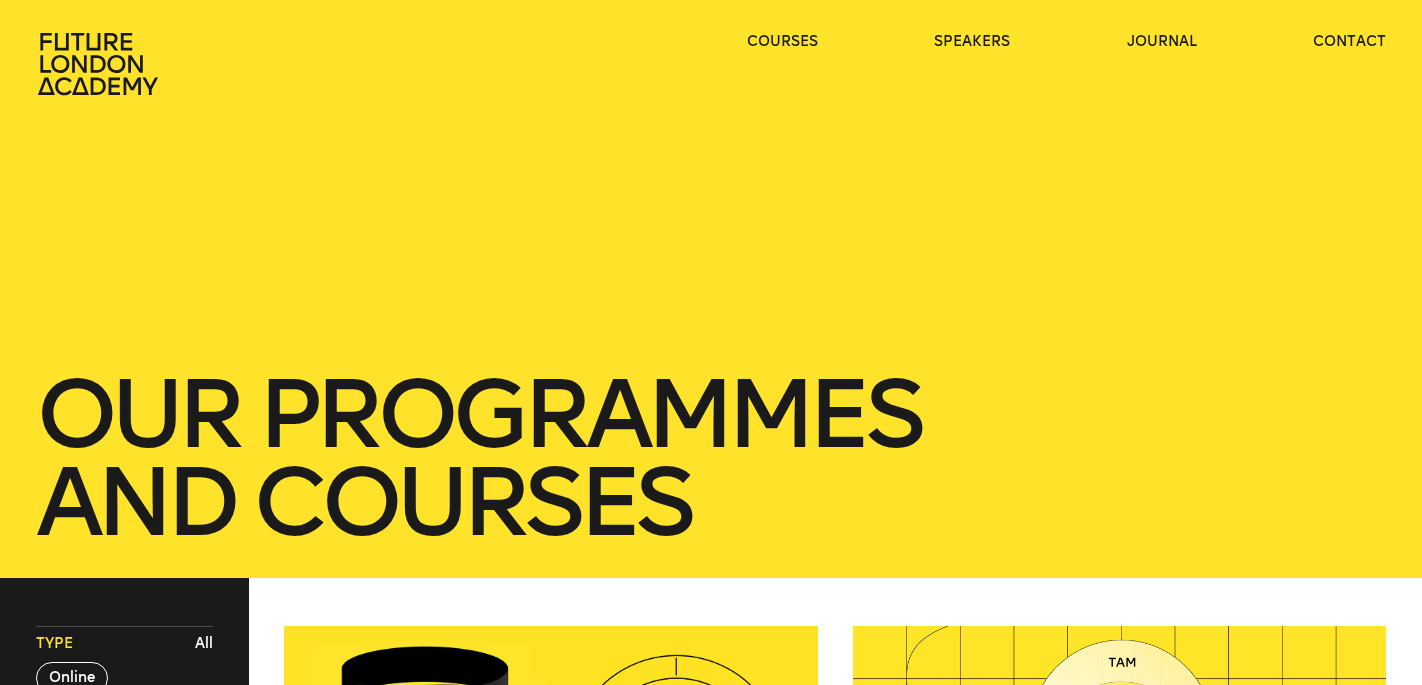 click on "our Programmes  and courses" at bounding box center (711, 289) 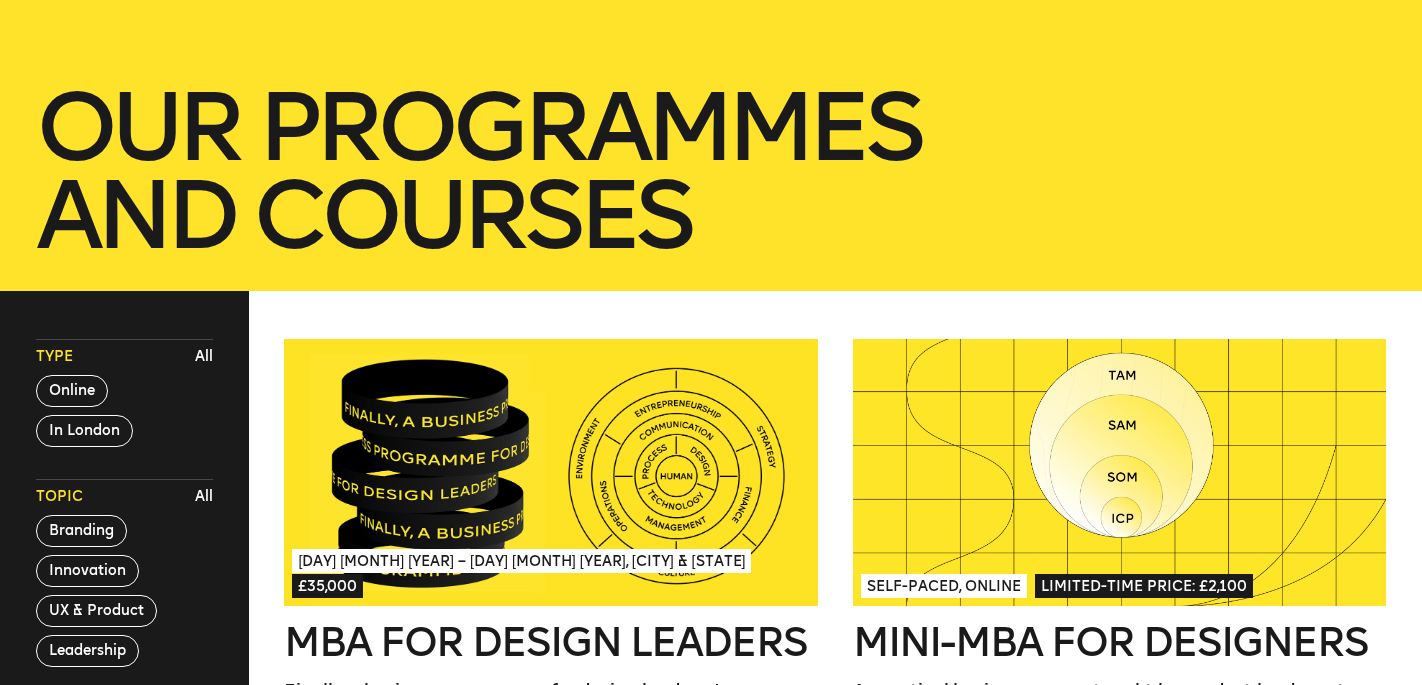 scroll, scrollTop: 0, scrollLeft: 0, axis: both 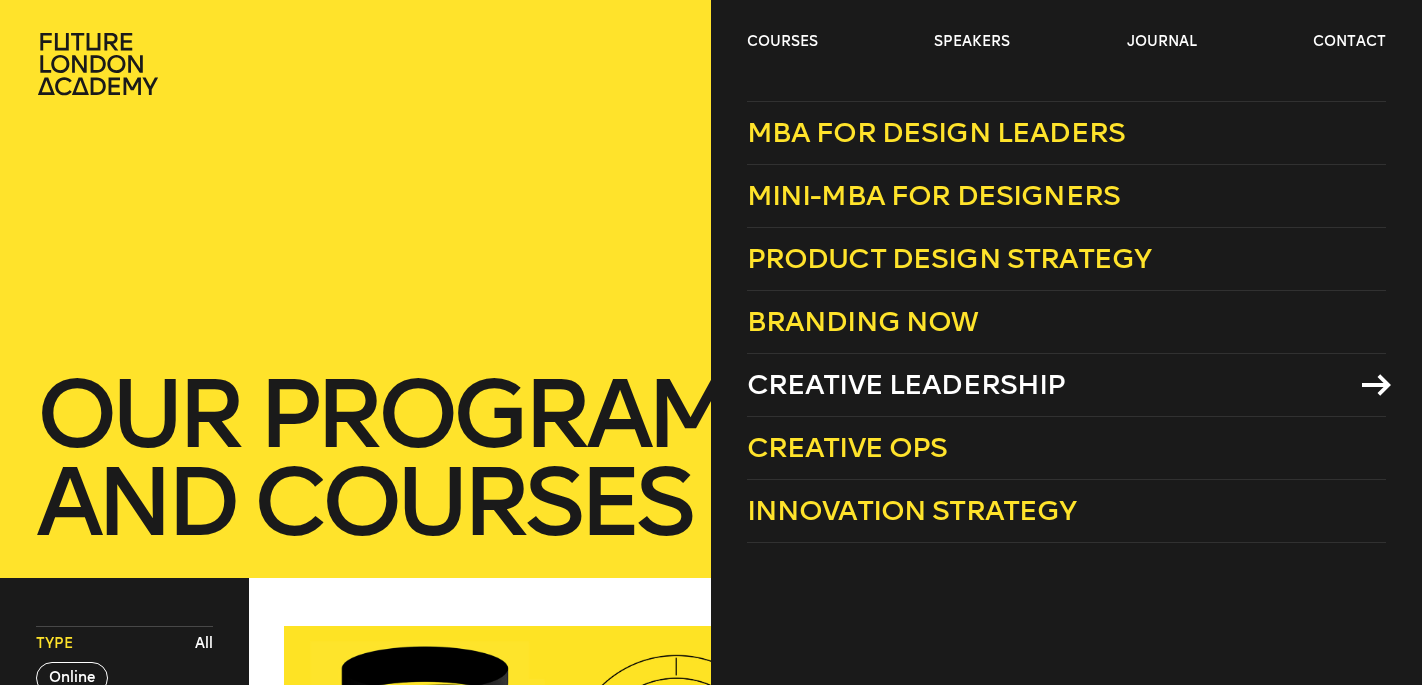 click on "Creative Leadership" at bounding box center [906, 384] 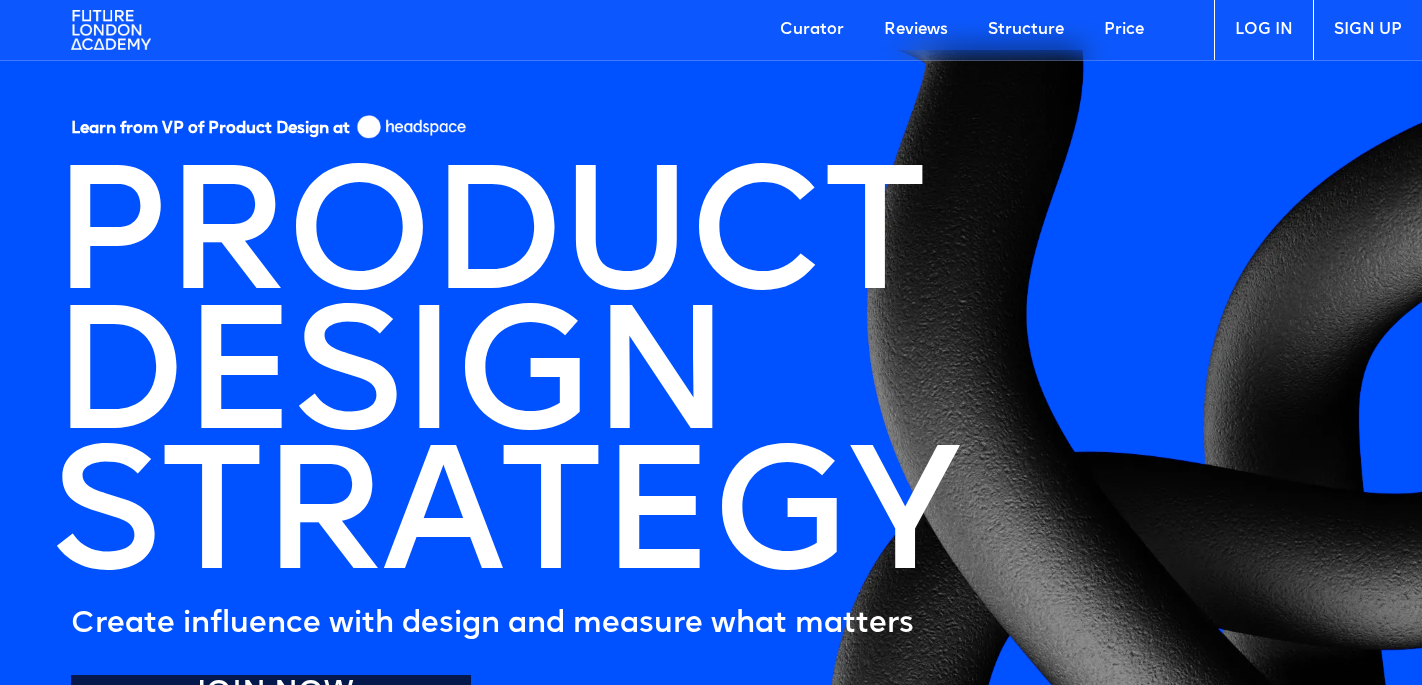 scroll, scrollTop: 0, scrollLeft: 0, axis: both 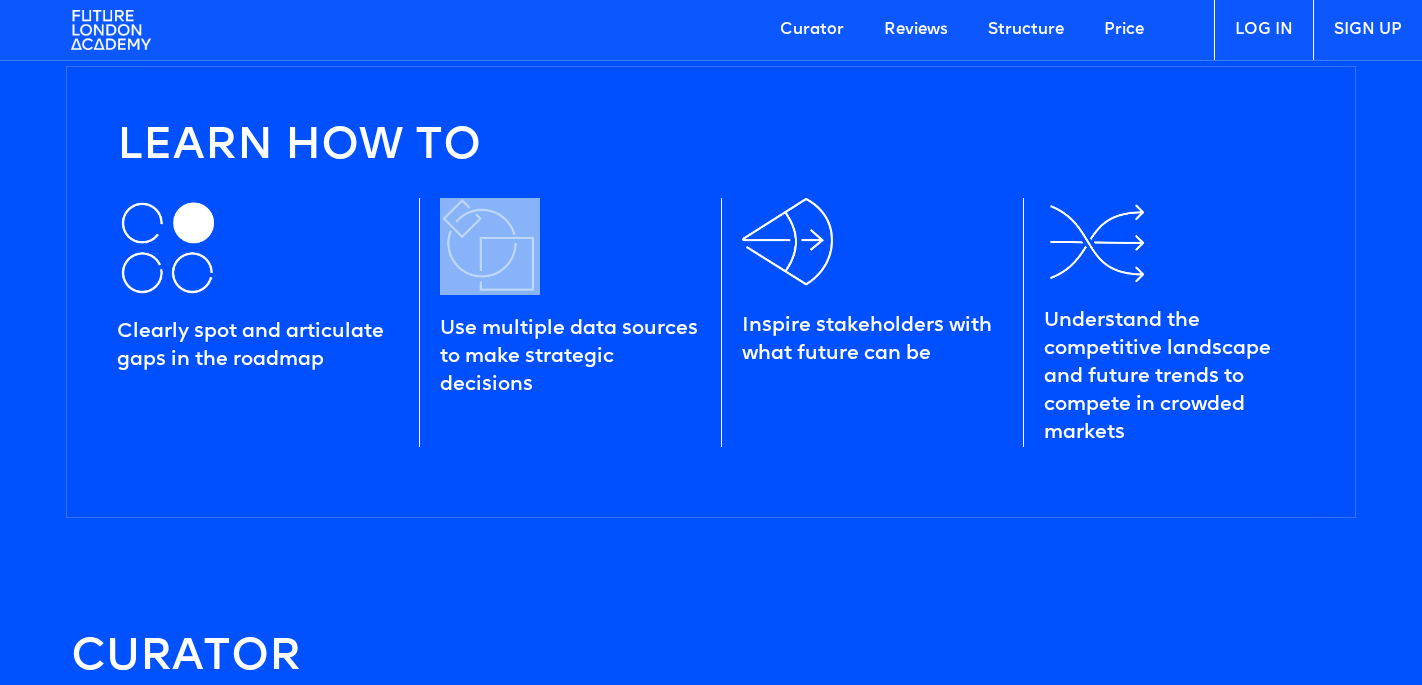 drag, startPoint x: 543, startPoint y: 284, endPoint x: 636, endPoint y: 314, distance: 97.71899 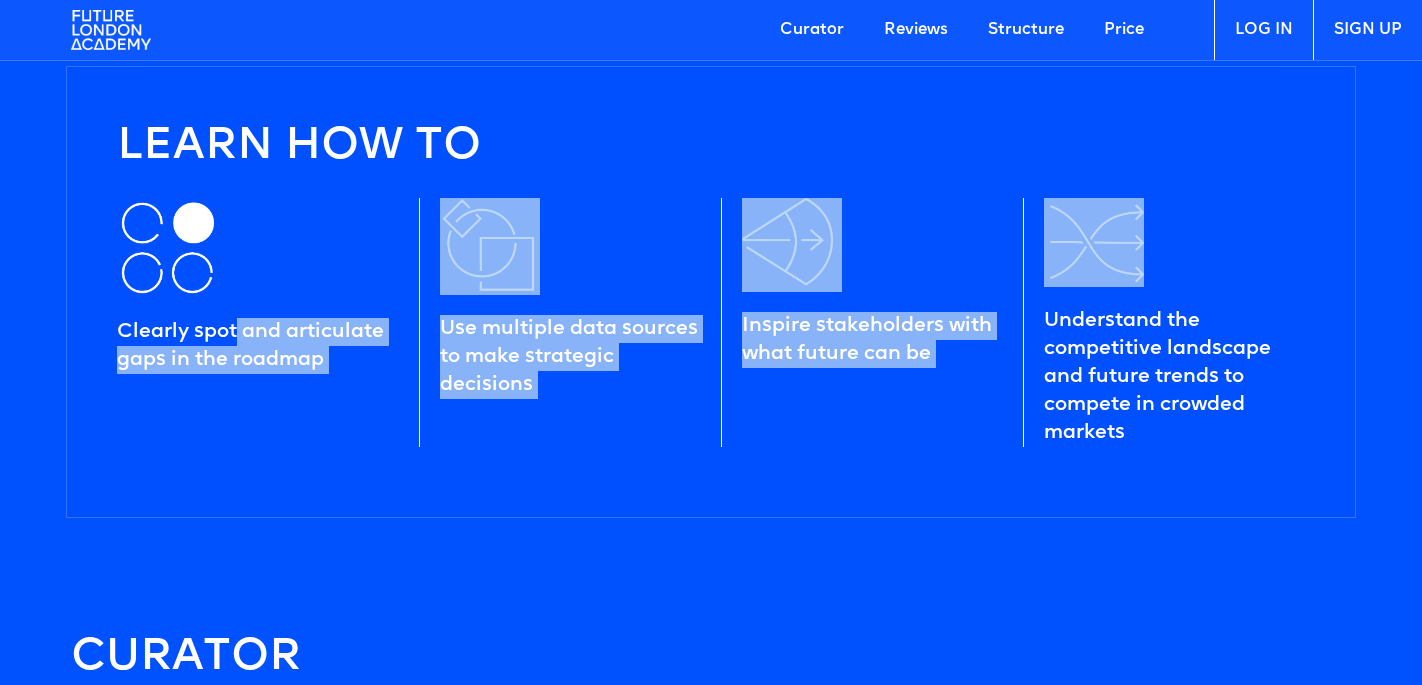 drag, startPoint x: 1239, startPoint y: 287, endPoint x: 228, endPoint y: 316, distance: 1011.41583 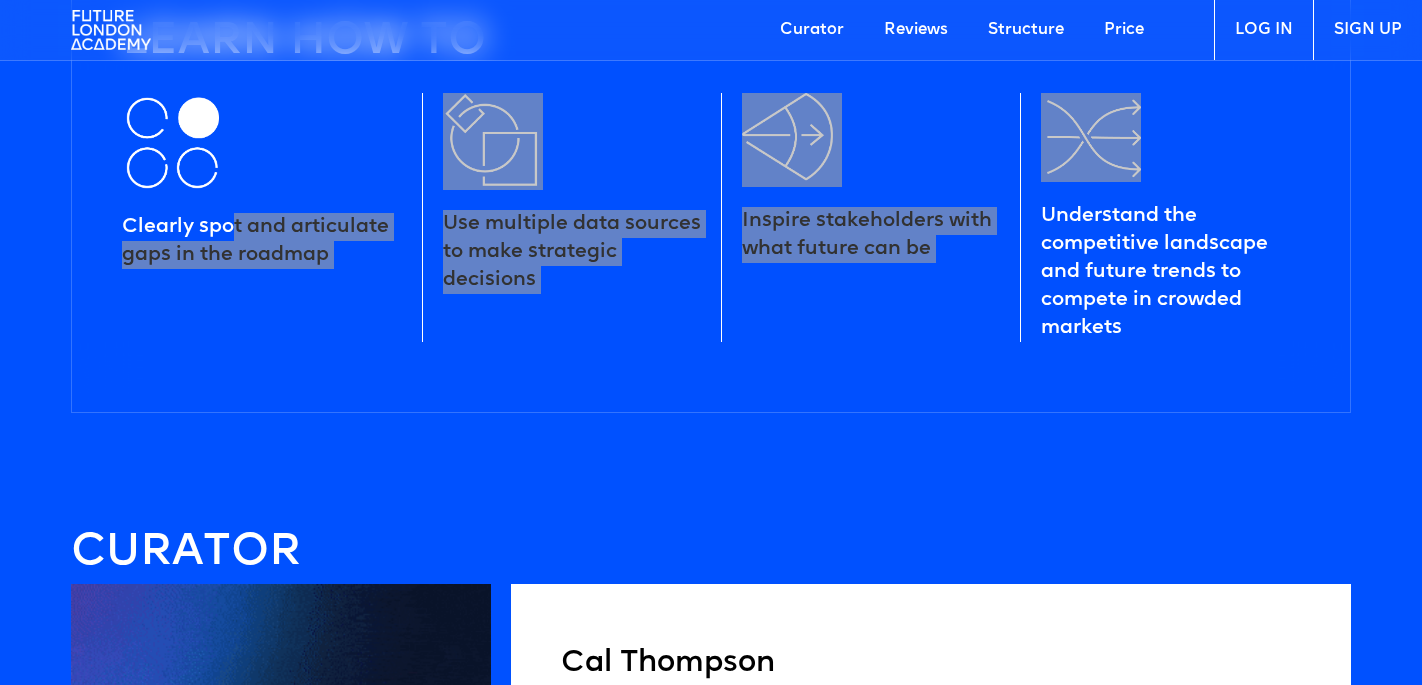 scroll, scrollTop: 2332, scrollLeft: 0, axis: vertical 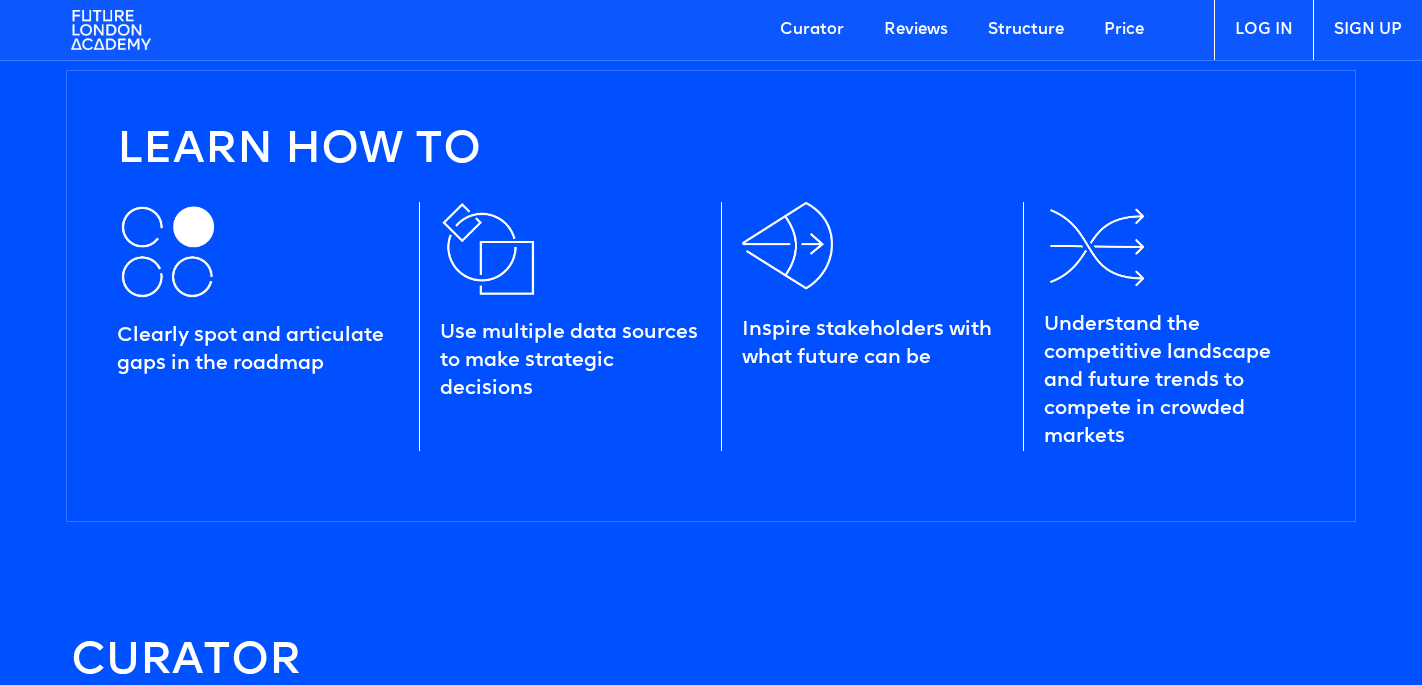 click on "Learn how to" at bounding box center (711, 151) 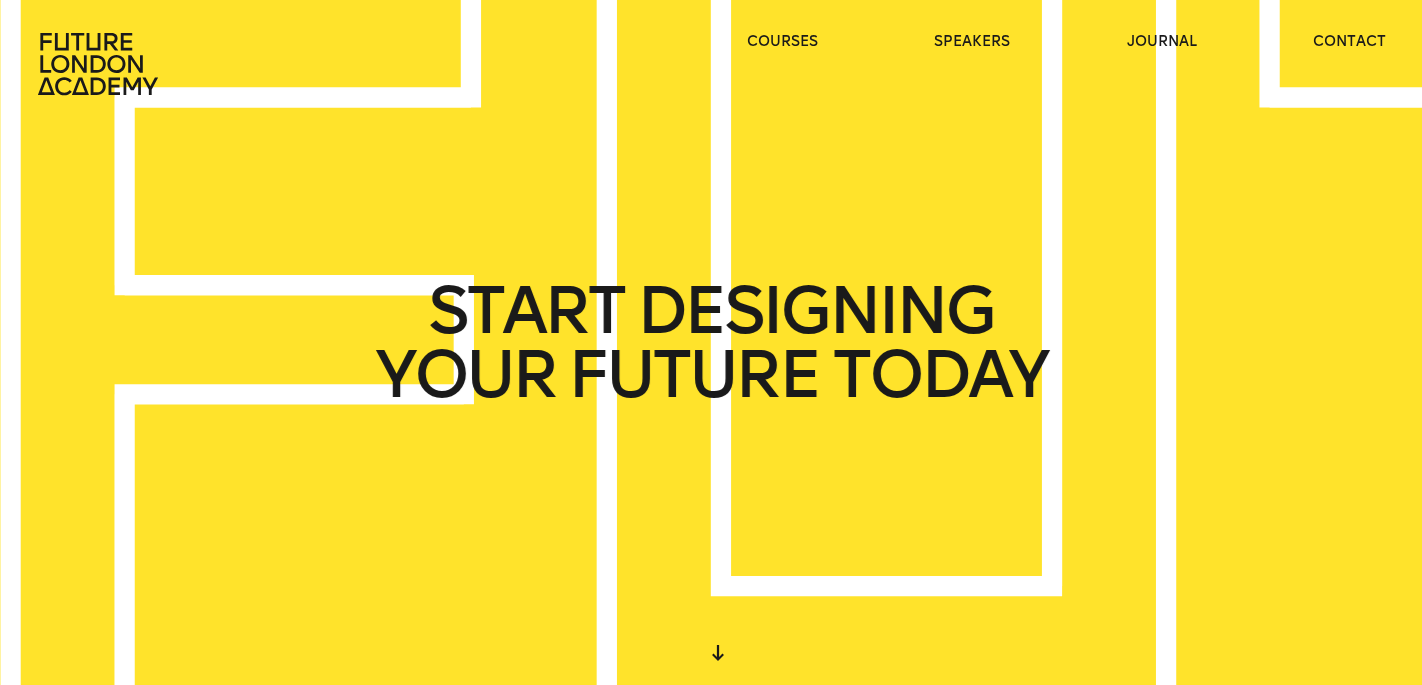 scroll, scrollTop: 0, scrollLeft: 0, axis: both 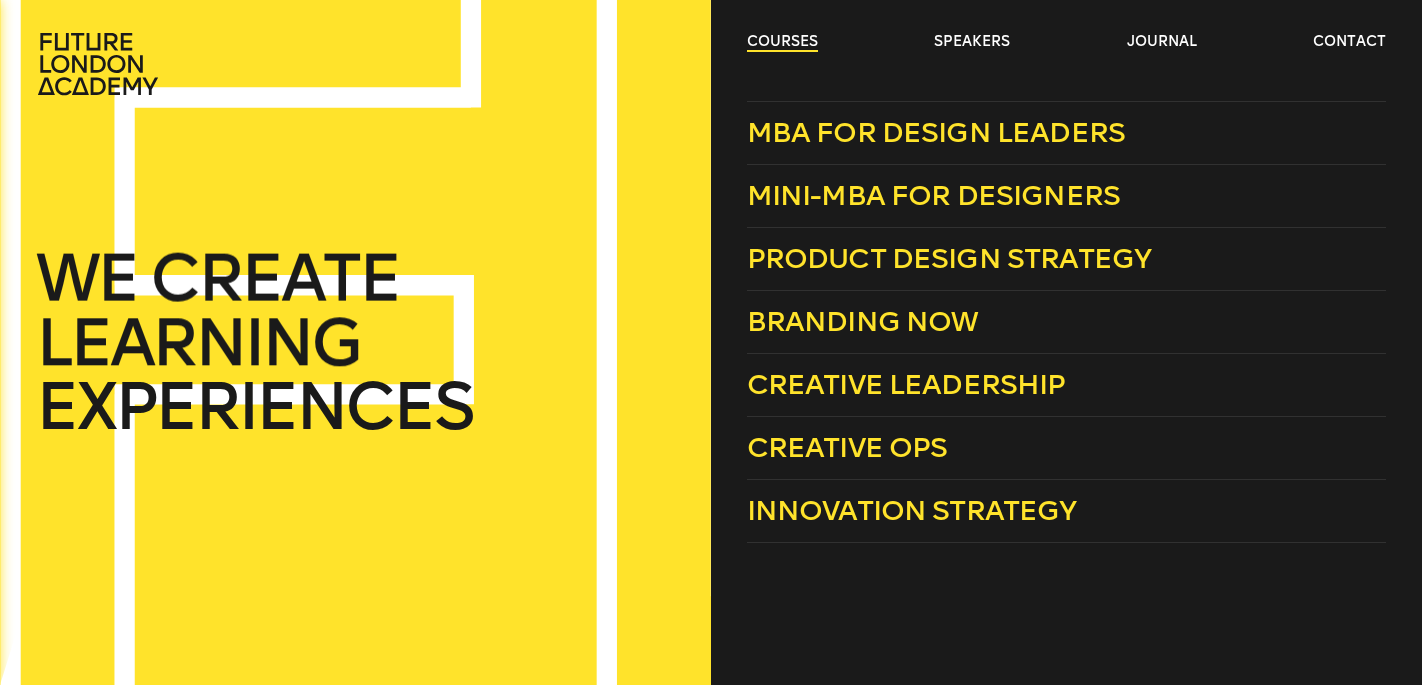 click on "courses" at bounding box center (782, 42) 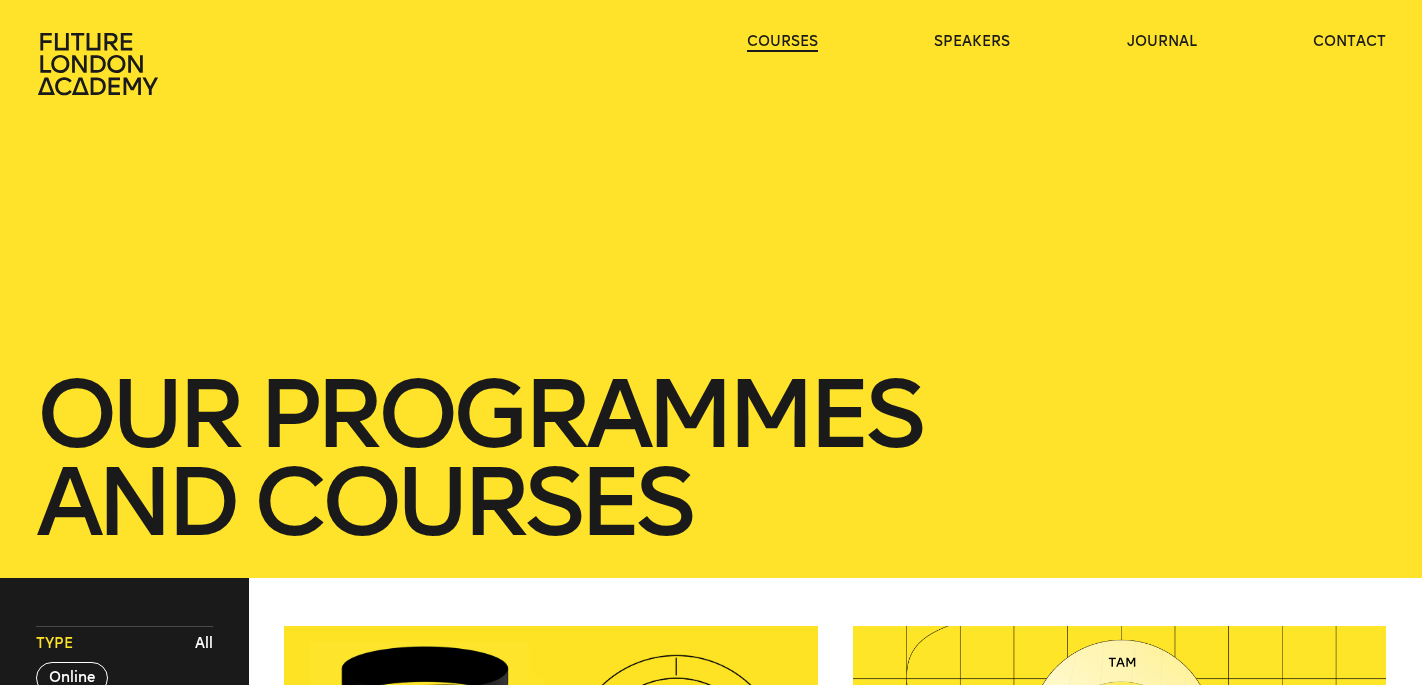 click on "courses" at bounding box center [782, 42] 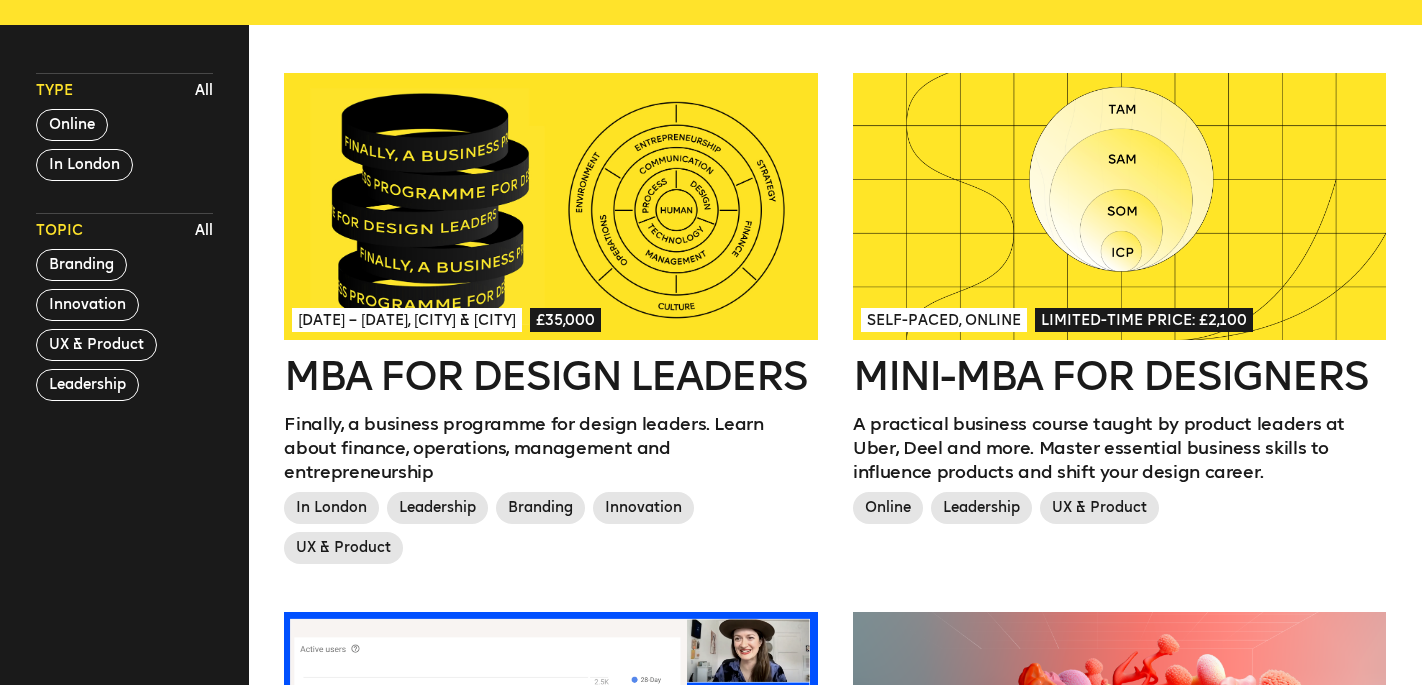 scroll, scrollTop: 761, scrollLeft: 0, axis: vertical 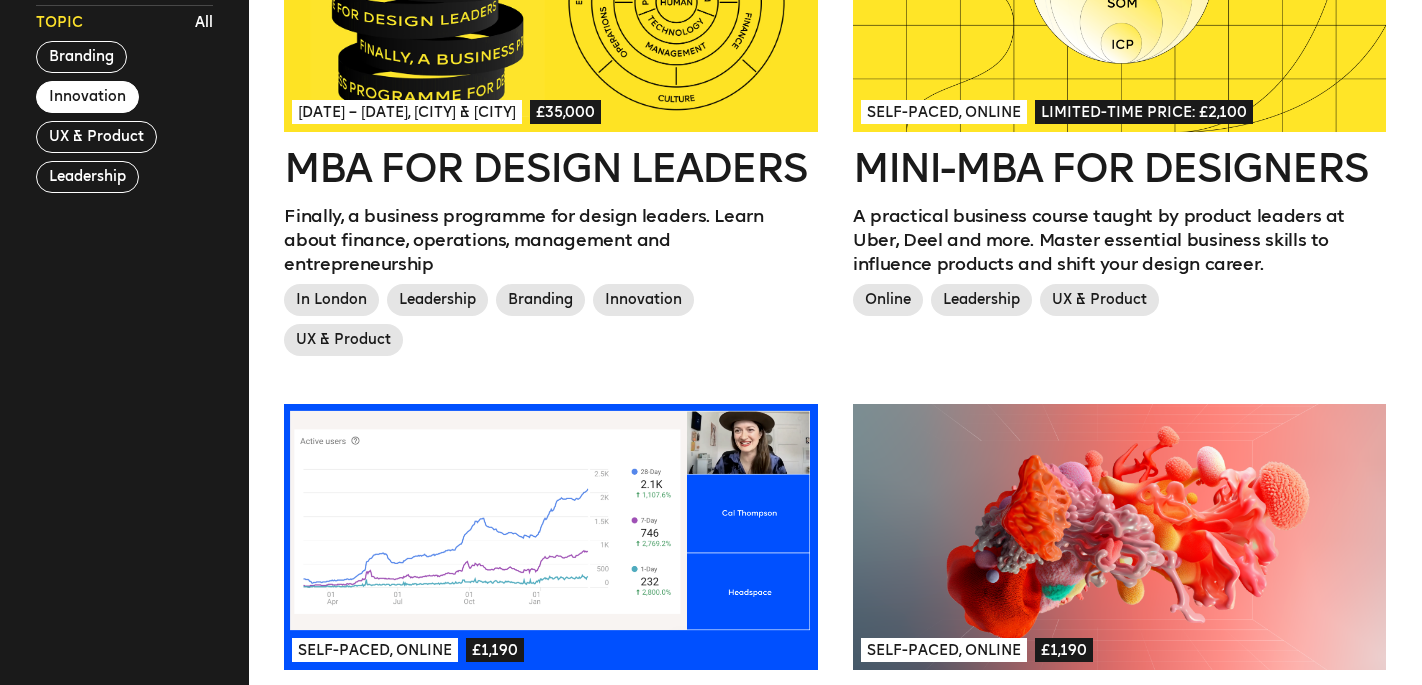 click on "Innovation" at bounding box center [87, 97] 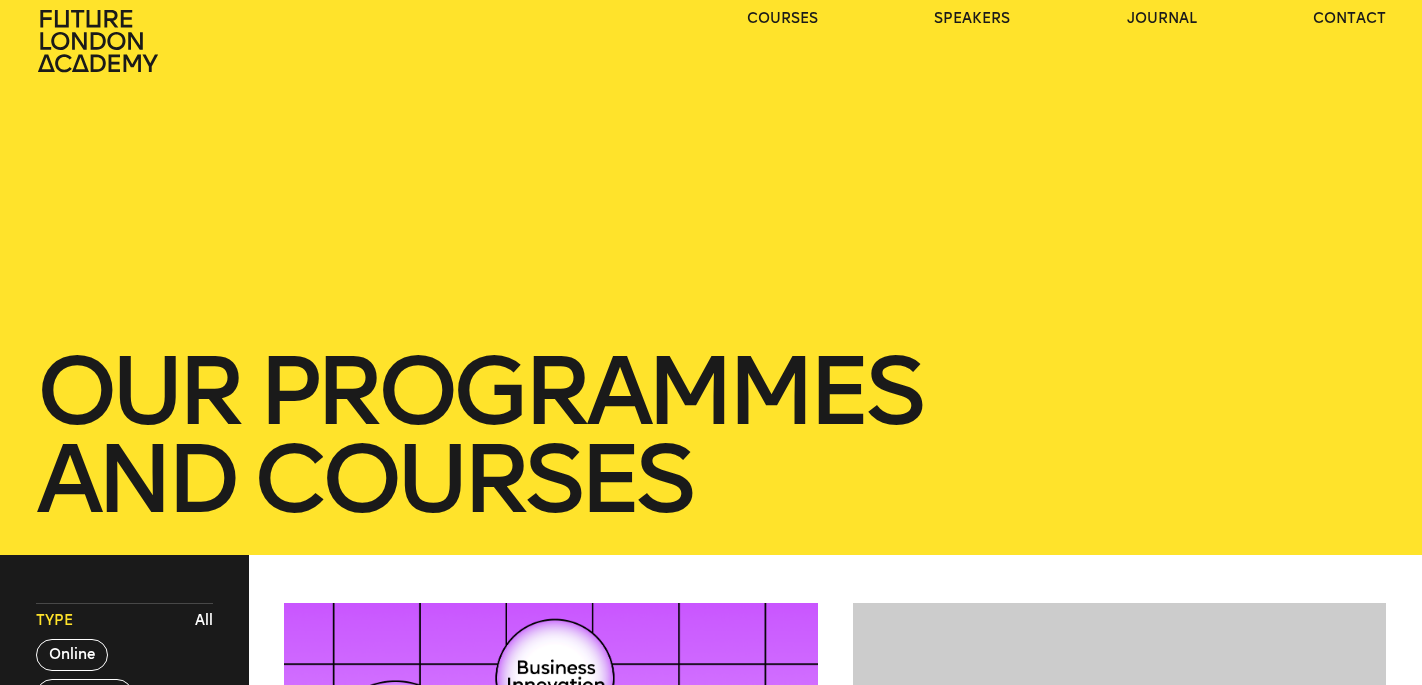 scroll, scrollTop: 0, scrollLeft: 0, axis: both 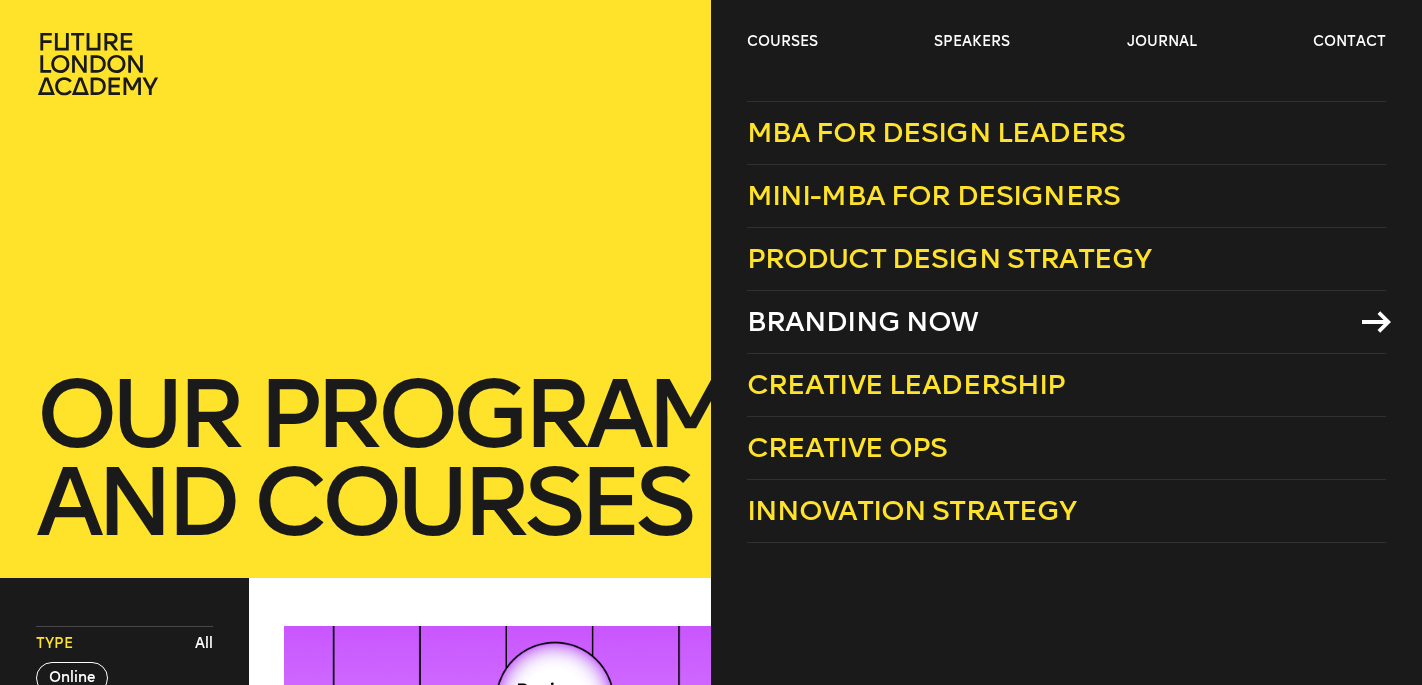 click on "Branding Now" at bounding box center [863, 321] 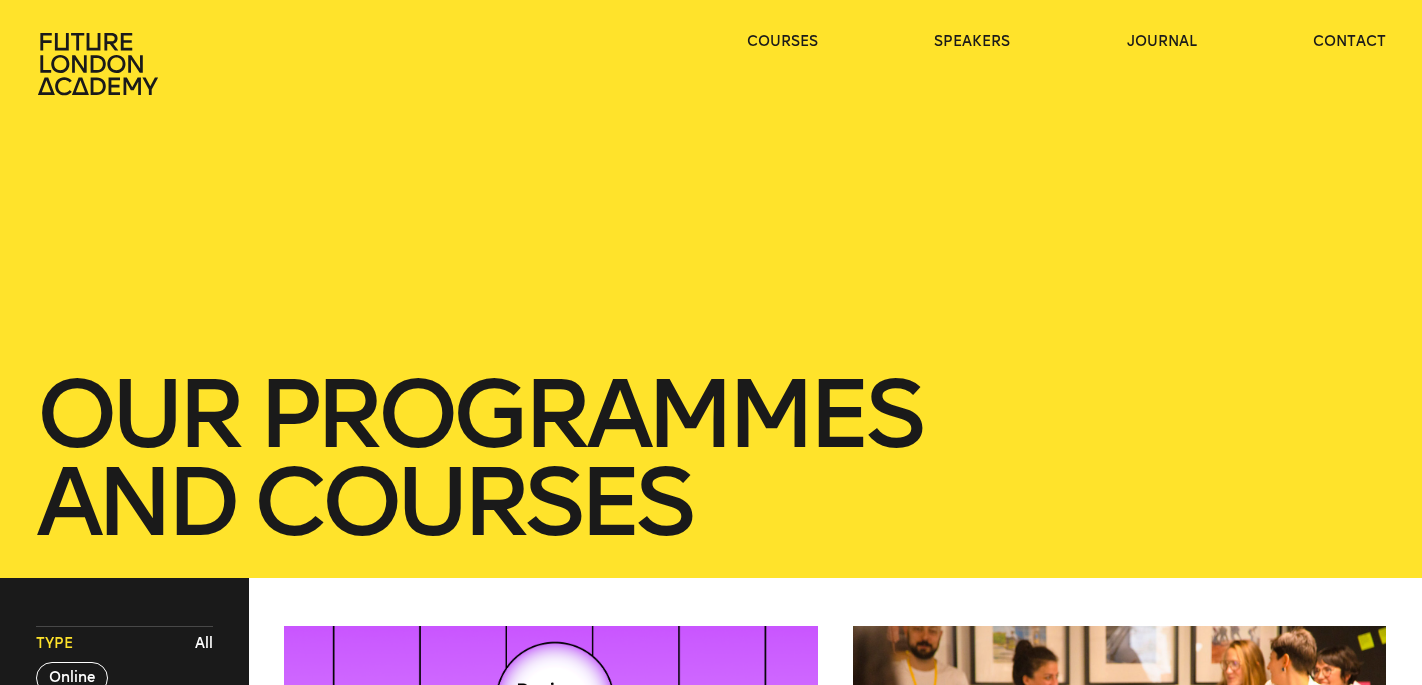 click on "our Programmes  and courses" at bounding box center (711, 289) 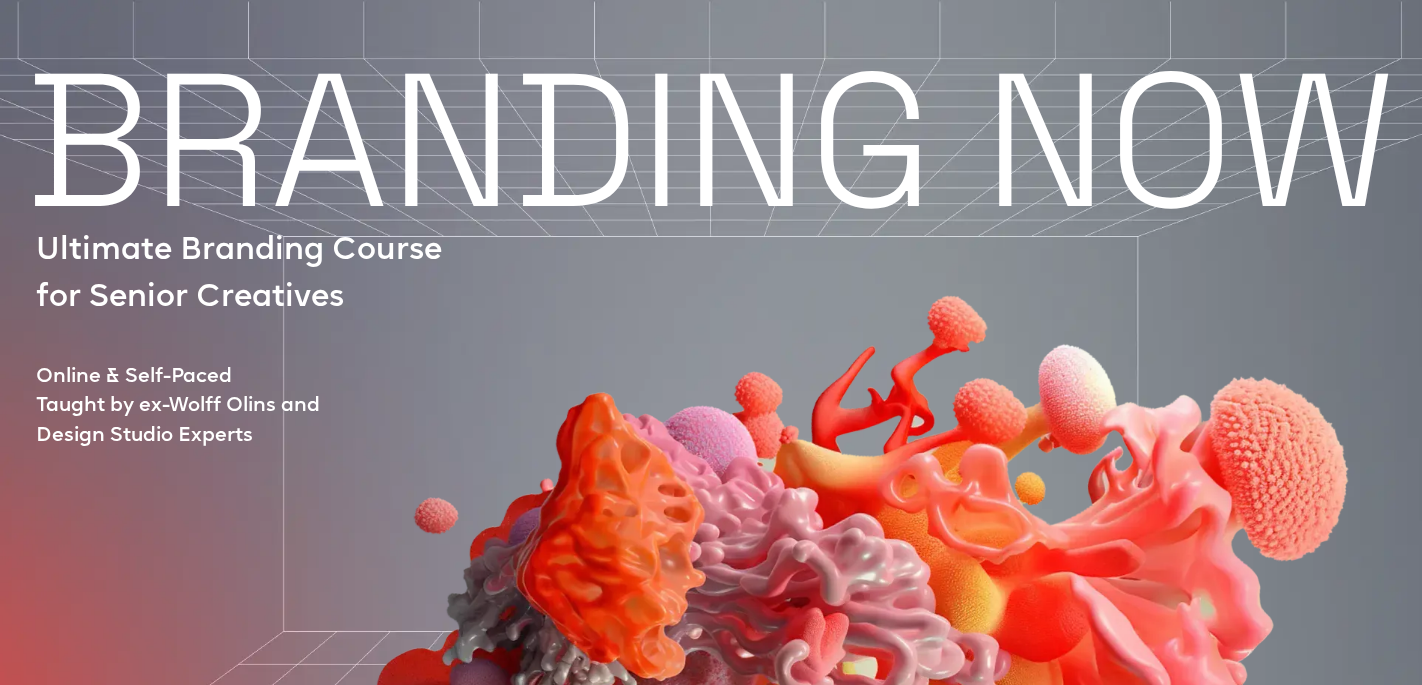 scroll, scrollTop: 280, scrollLeft: 0, axis: vertical 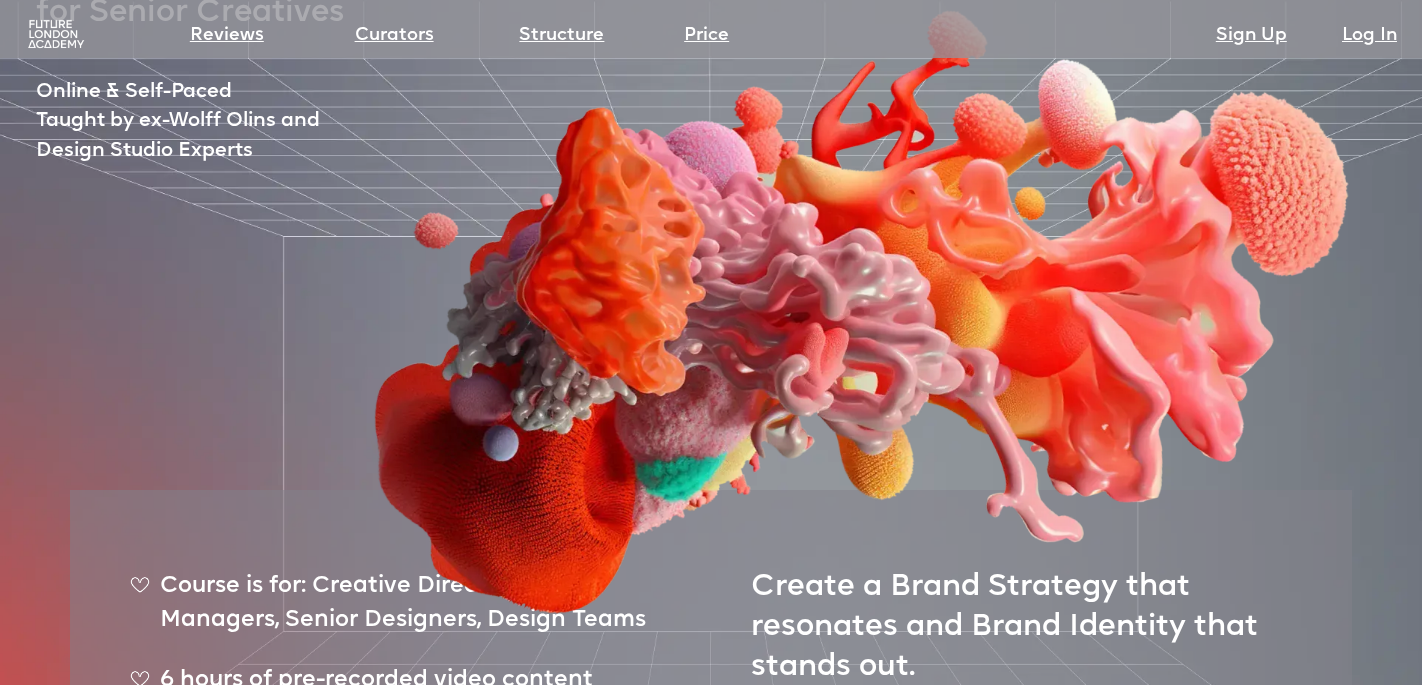 click at bounding box center (849, 195) 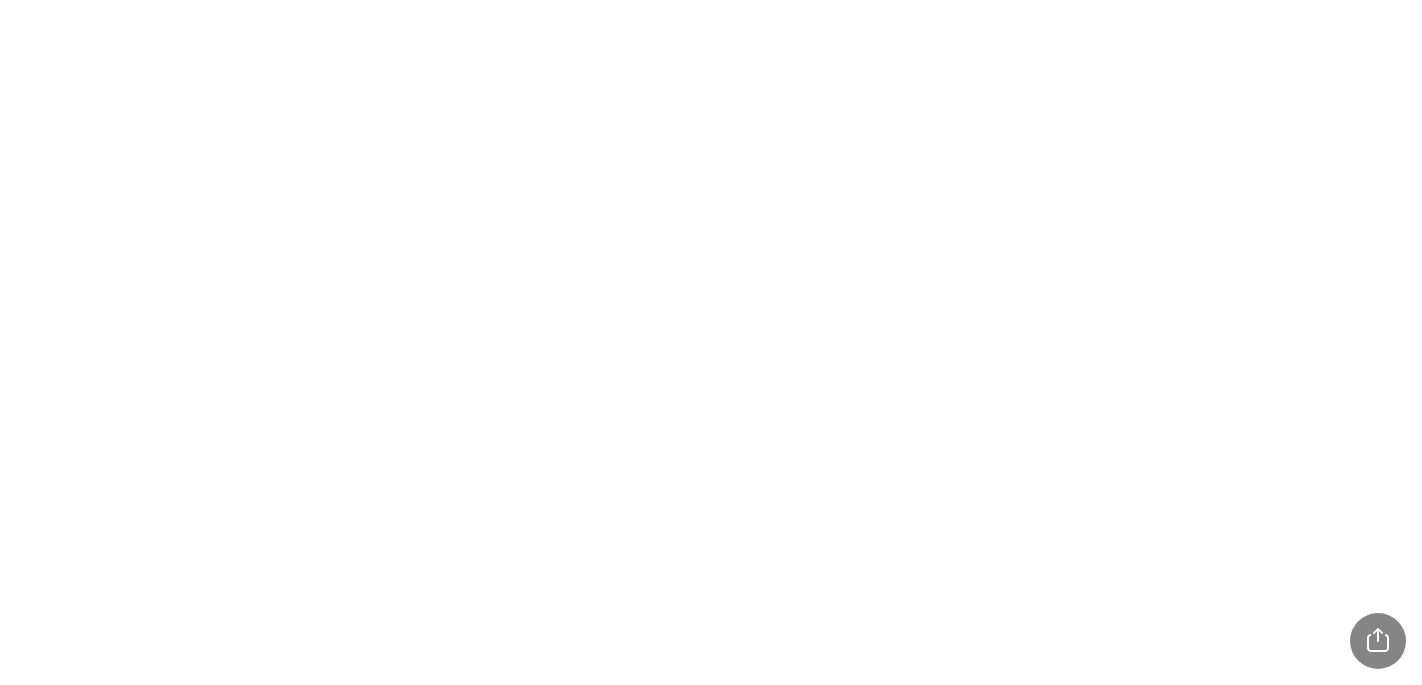 scroll, scrollTop: 0, scrollLeft: 0, axis: both 